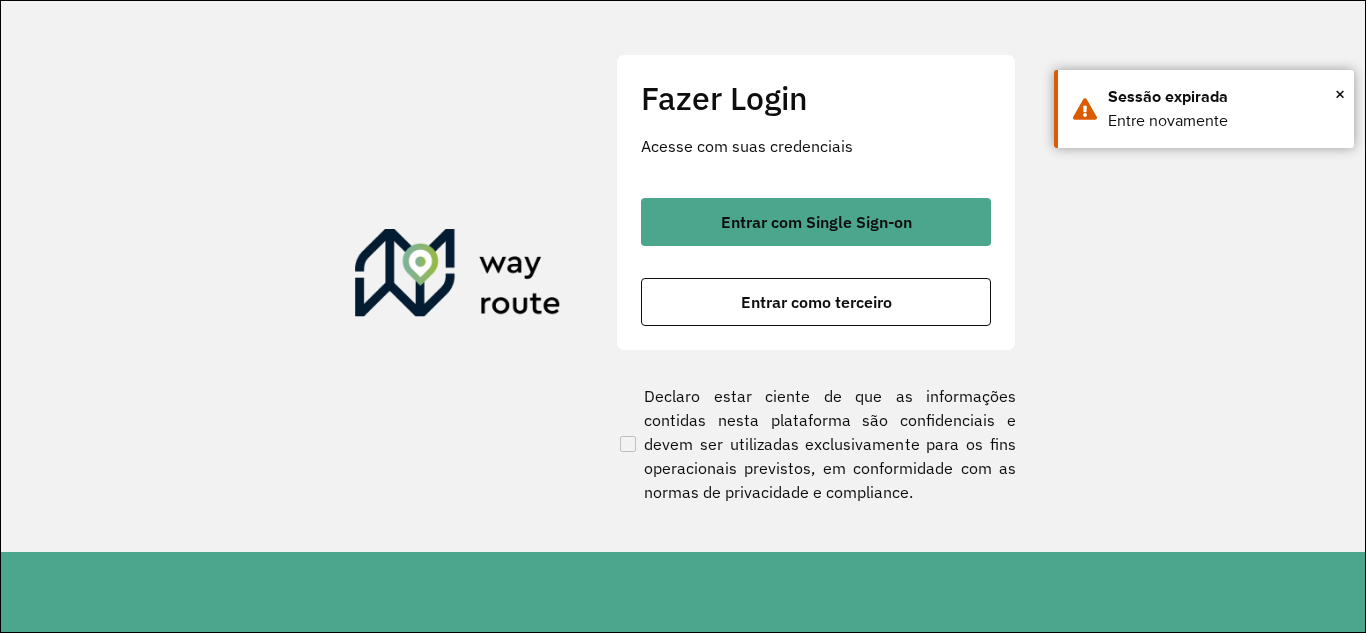 scroll, scrollTop: 0, scrollLeft: 0, axis: both 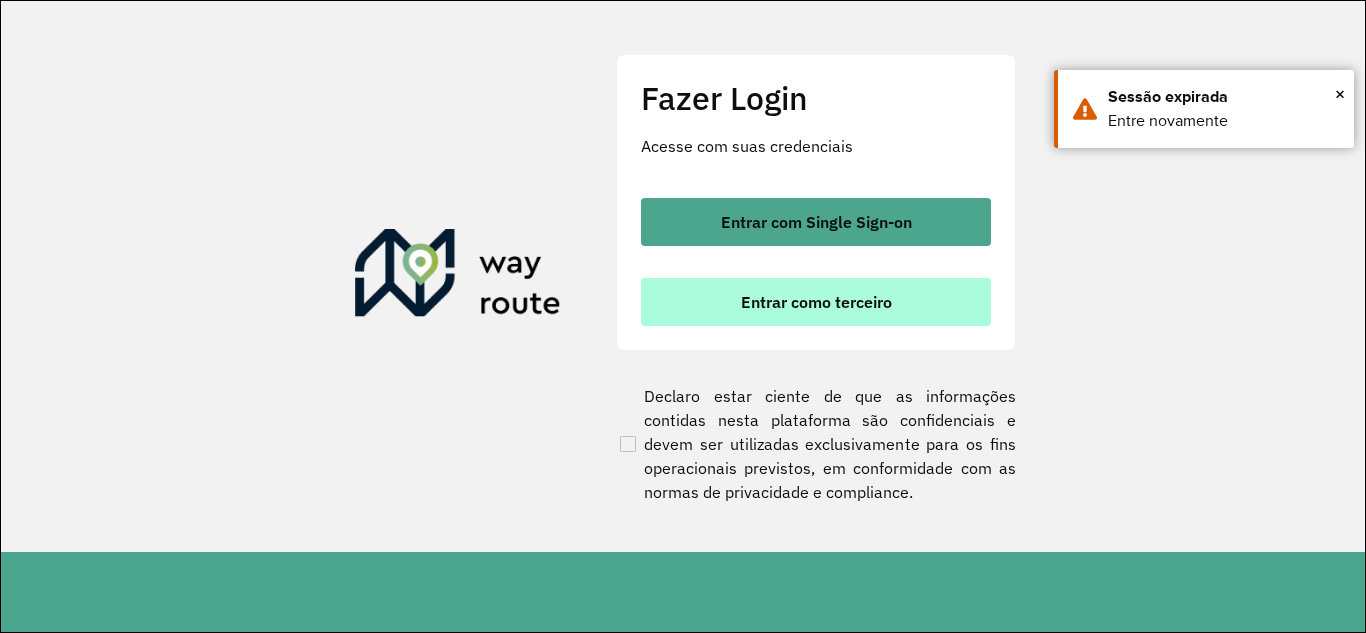 click on "Entrar como terceiro" at bounding box center (816, 302) 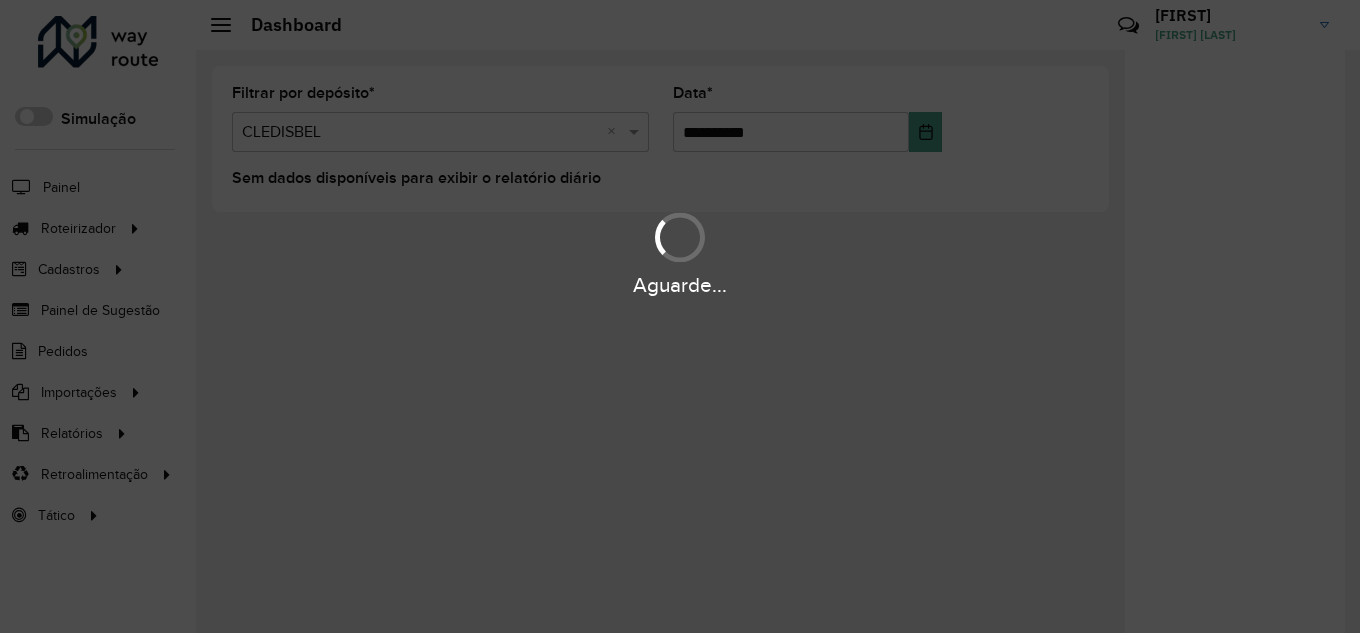 scroll, scrollTop: 0, scrollLeft: 0, axis: both 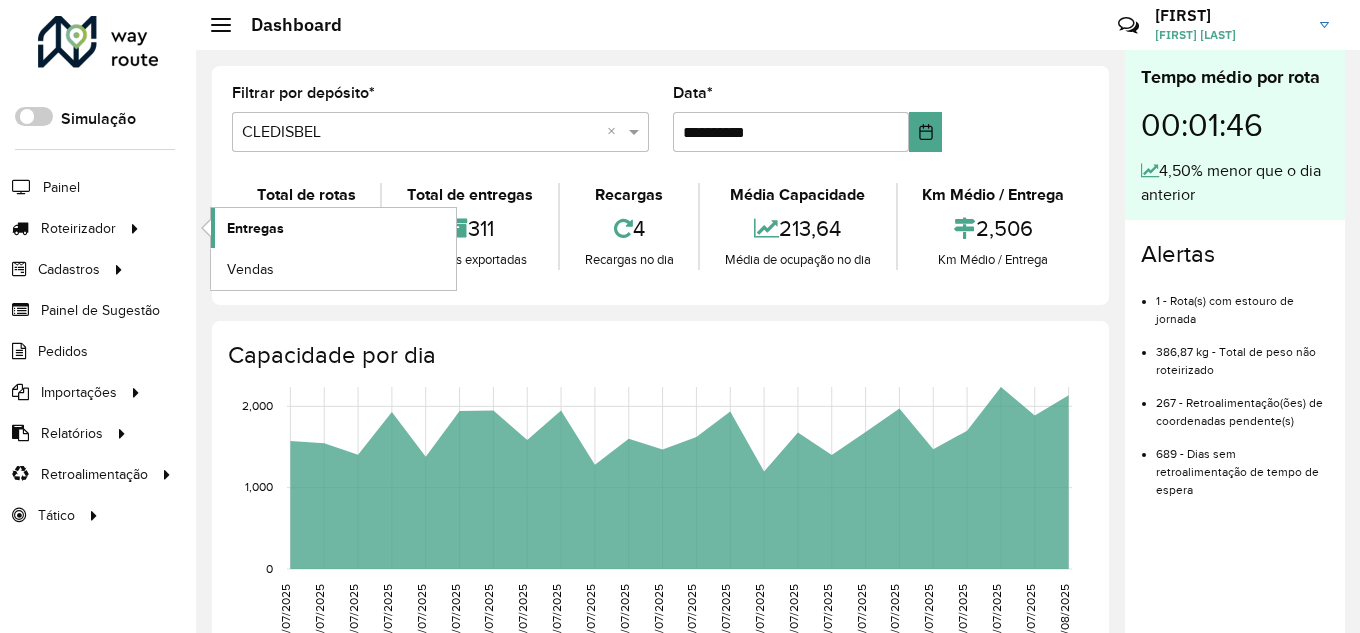 click on "Entregas" 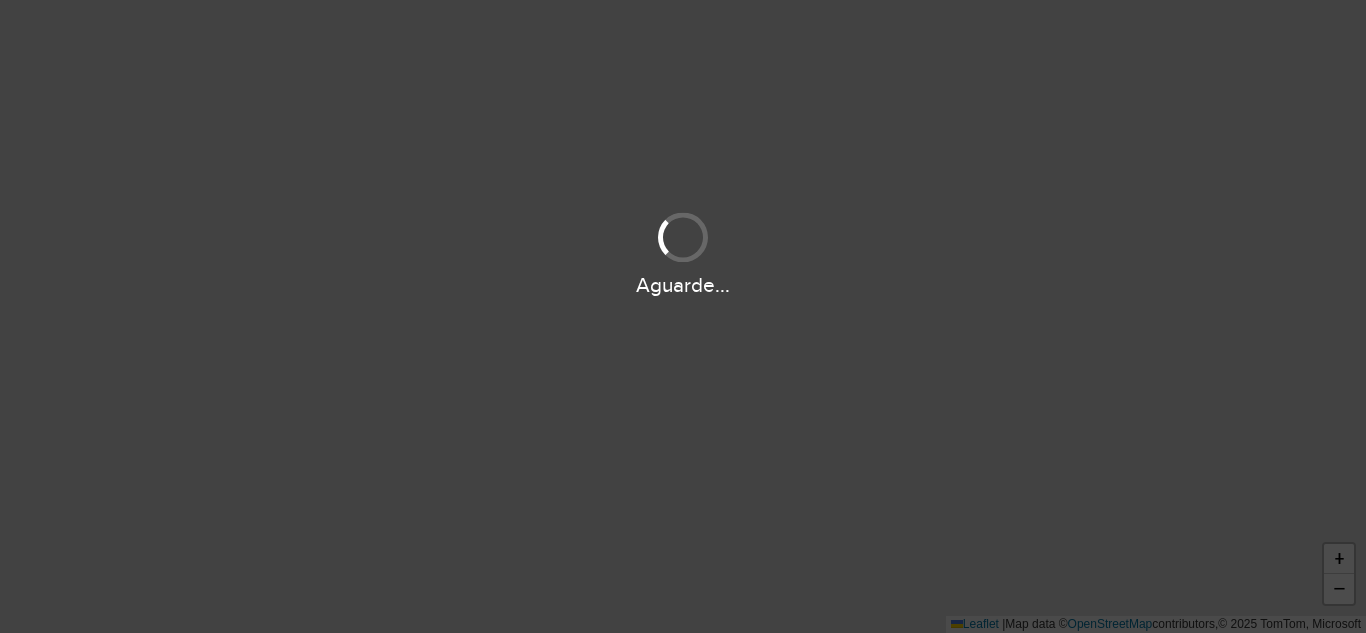 scroll, scrollTop: 0, scrollLeft: 0, axis: both 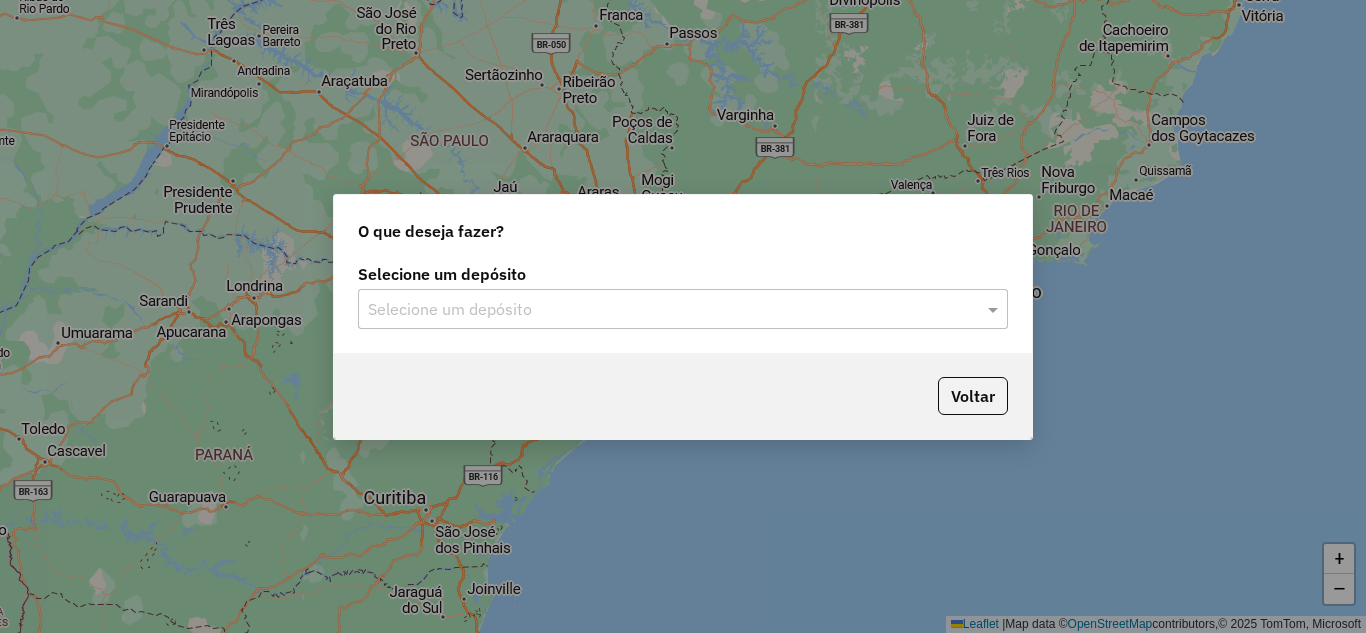 click 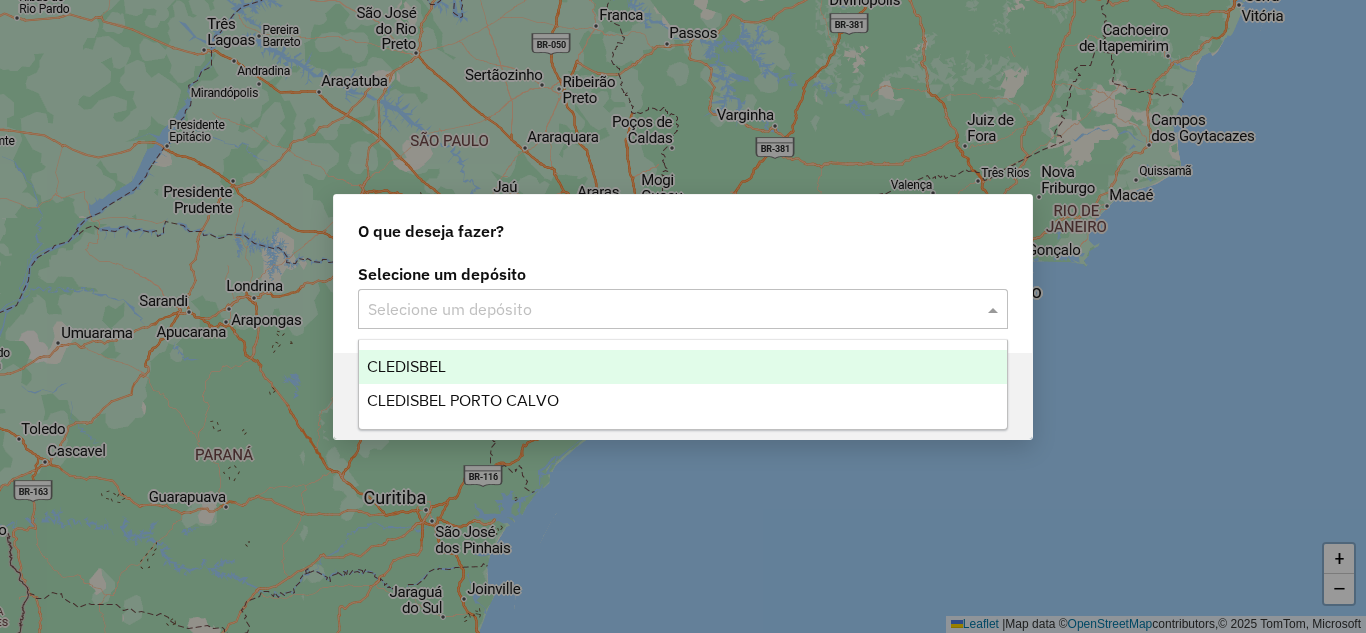 click on "CLEDISBEL" at bounding box center [683, 367] 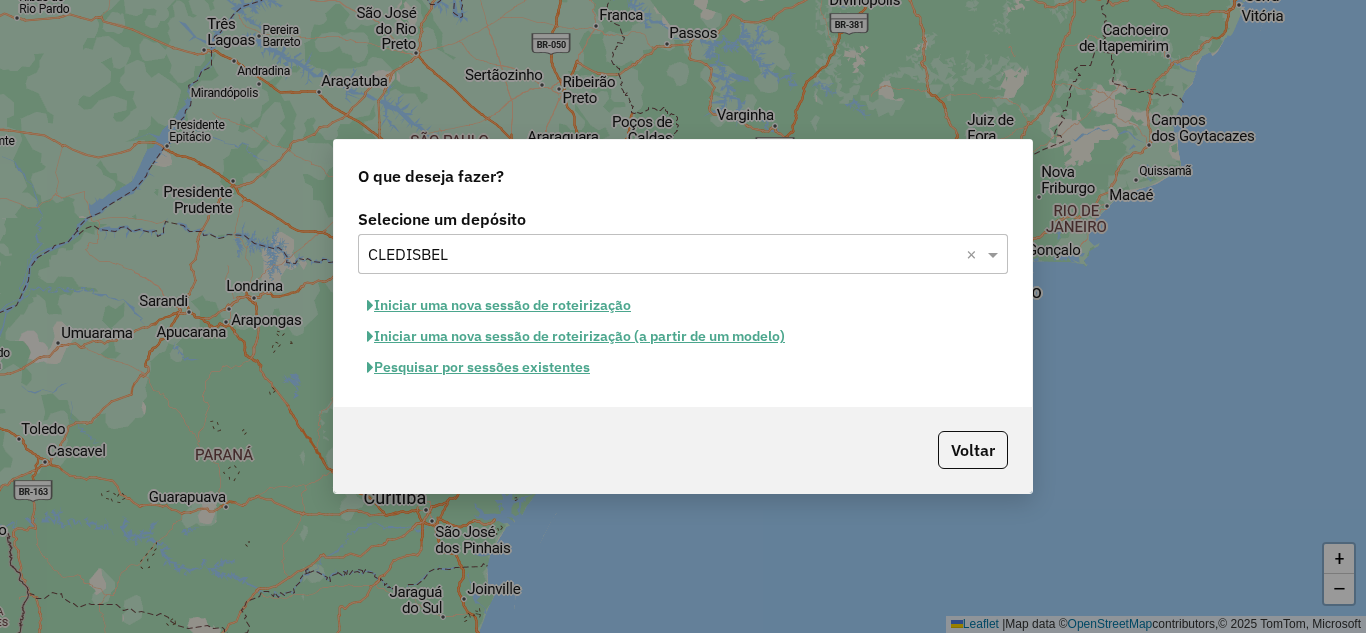 click on "Pesquisar por sessões existentes" 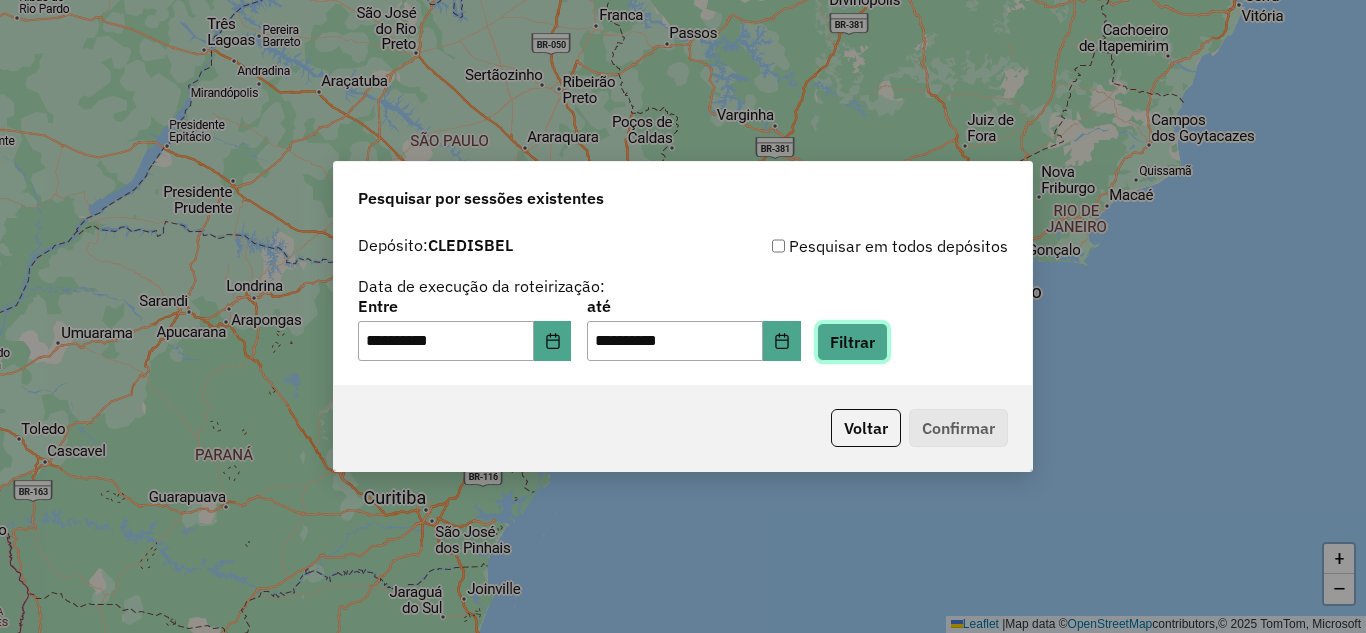click on "Filtrar" 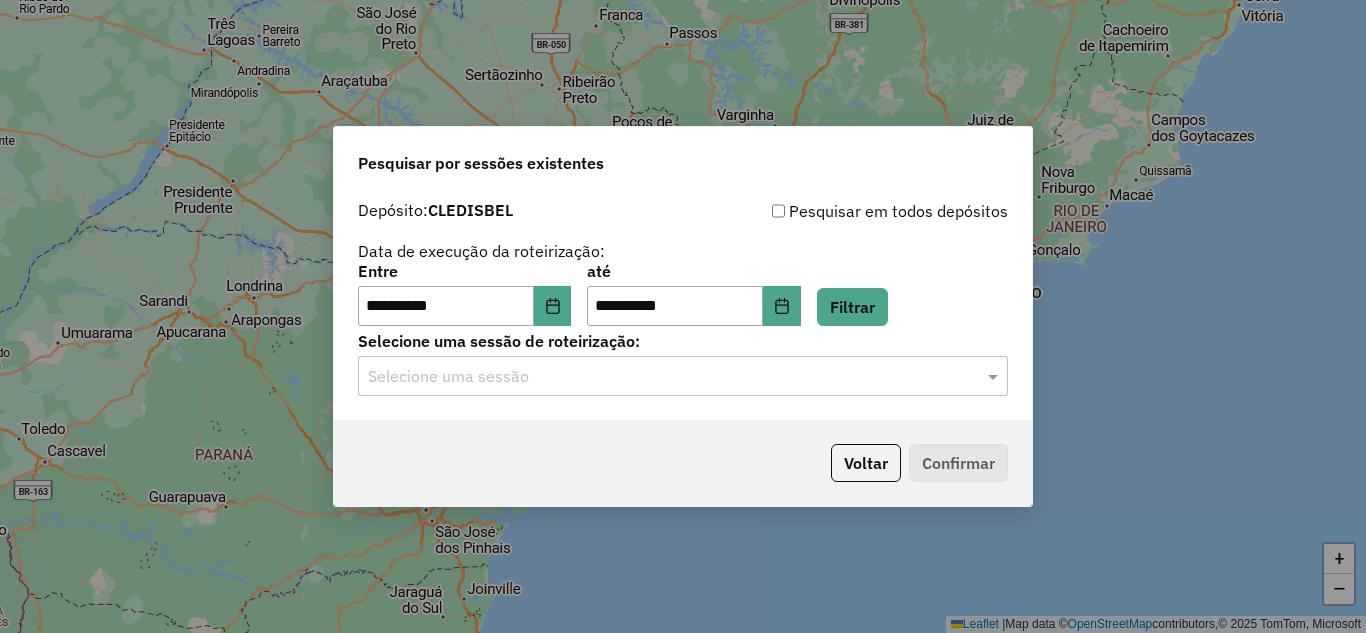 click on "Selecione uma sessão" 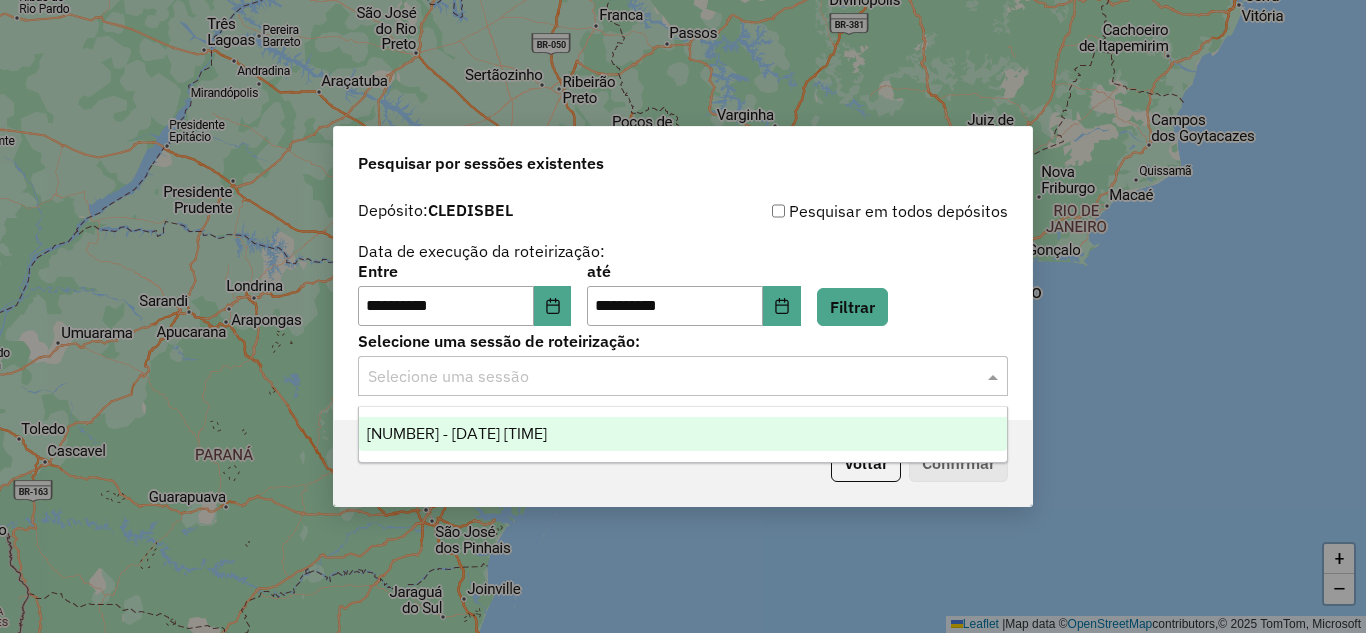 click on "973082 - 01/08/2025 17:15" at bounding box center (457, 433) 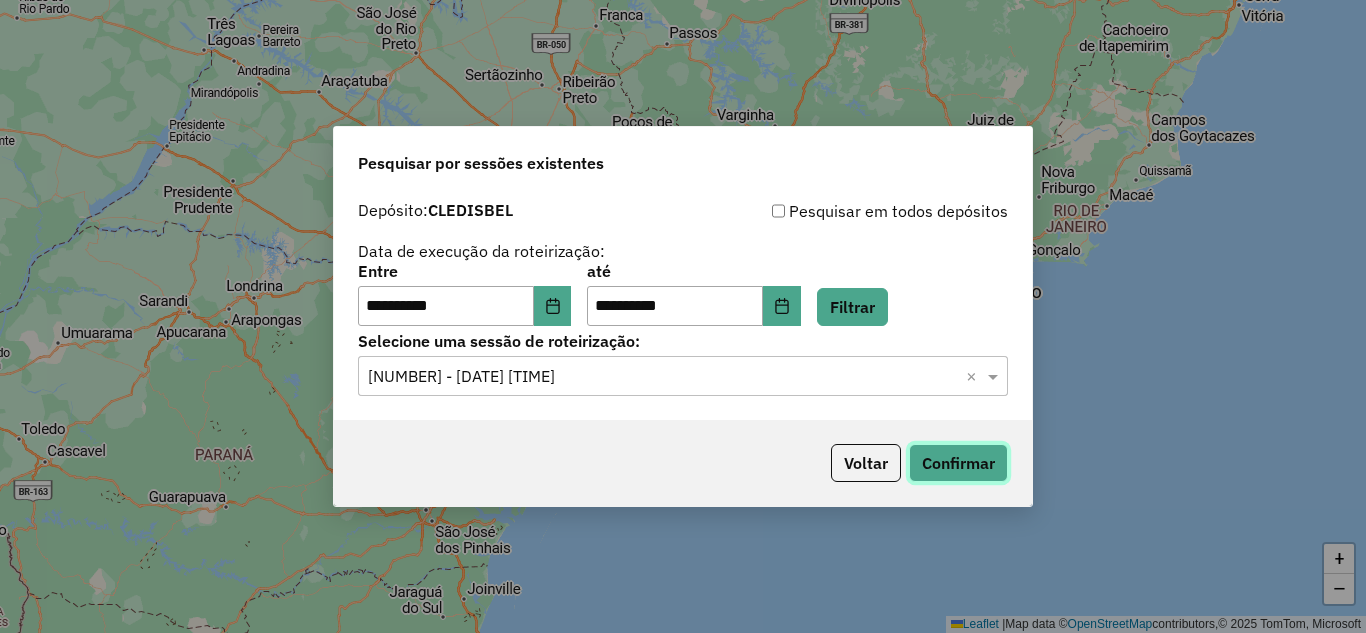 click on "Confirmar" 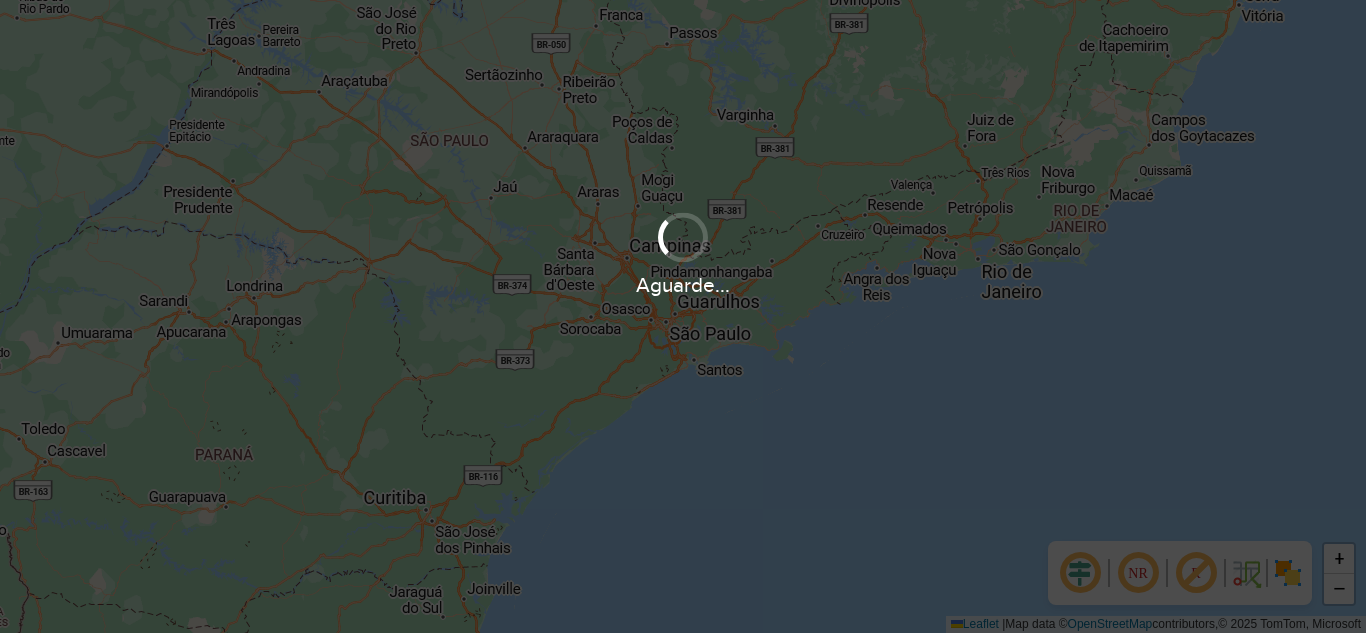 scroll, scrollTop: 0, scrollLeft: 0, axis: both 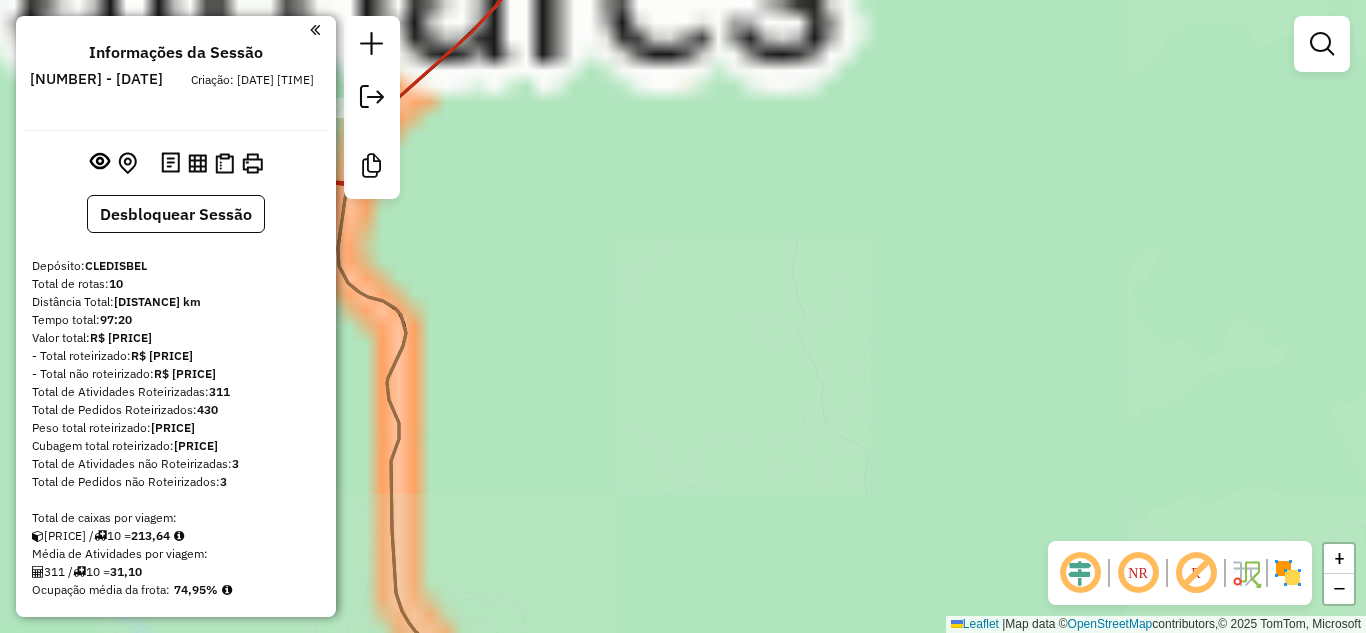 drag, startPoint x: 403, startPoint y: 349, endPoint x: 888, endPoint y: 318, distance: 485.98972 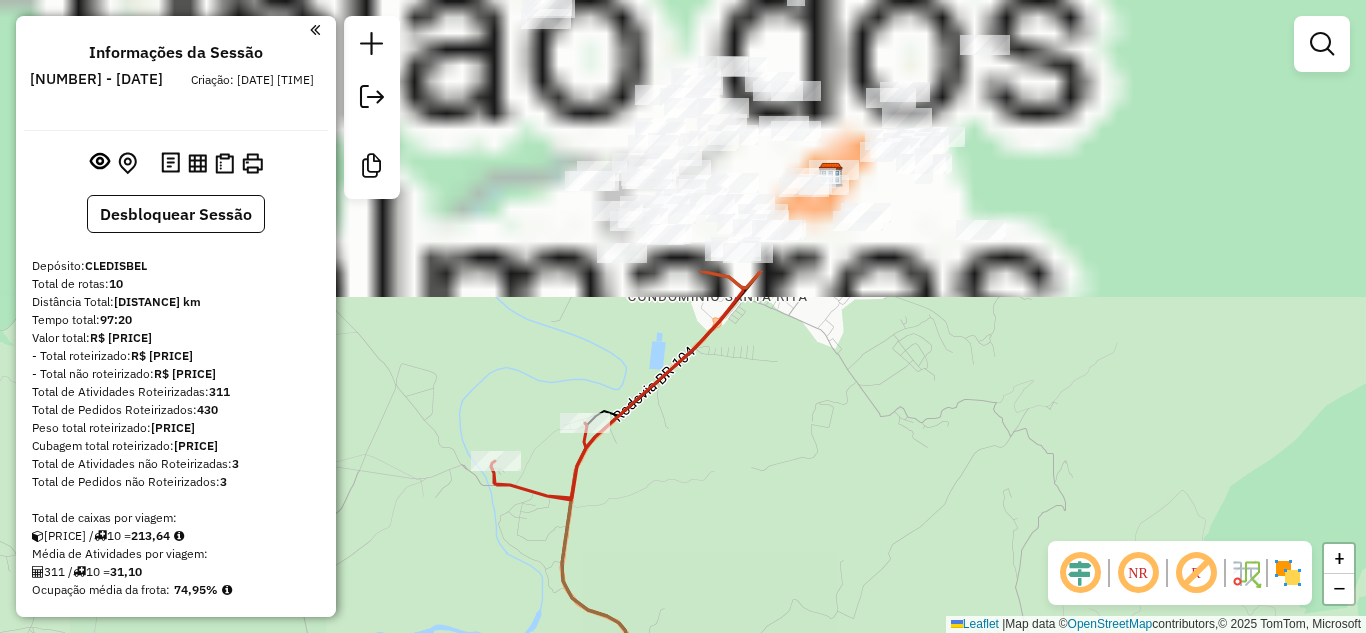 drag, startPoint x: 796, startPoint y: 241, endPoint x: 675, endPoint y: 575, distance: 355.24216 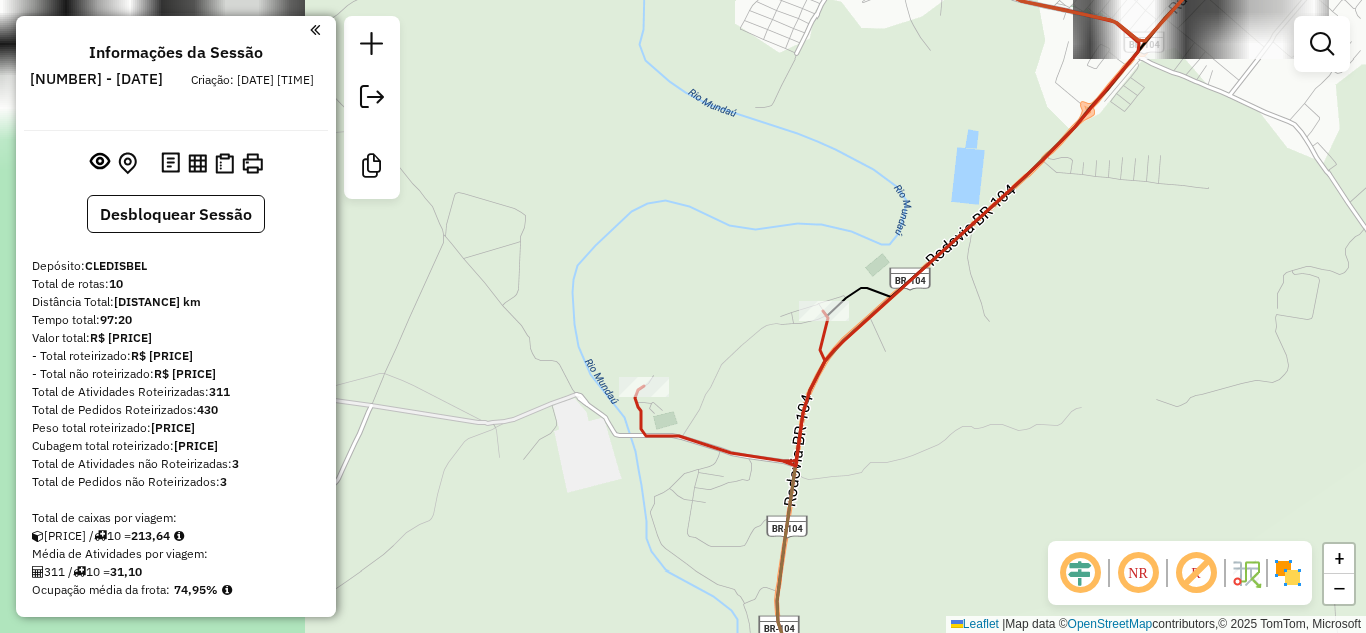 drag, startPoint x: 791, startPoint y: 496, endPoint x: 902, endPoint y: 498, distance: 111.01801 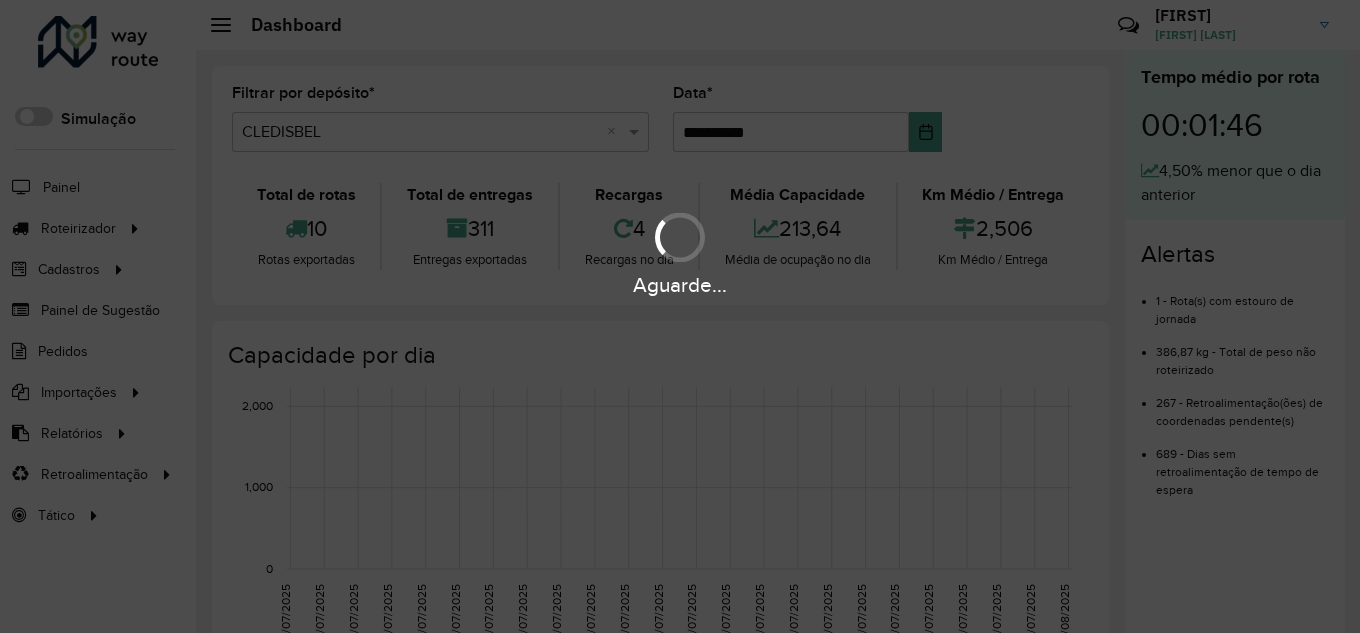 scroll, scrollTop: 0, scrollLeft: 0, axis: both 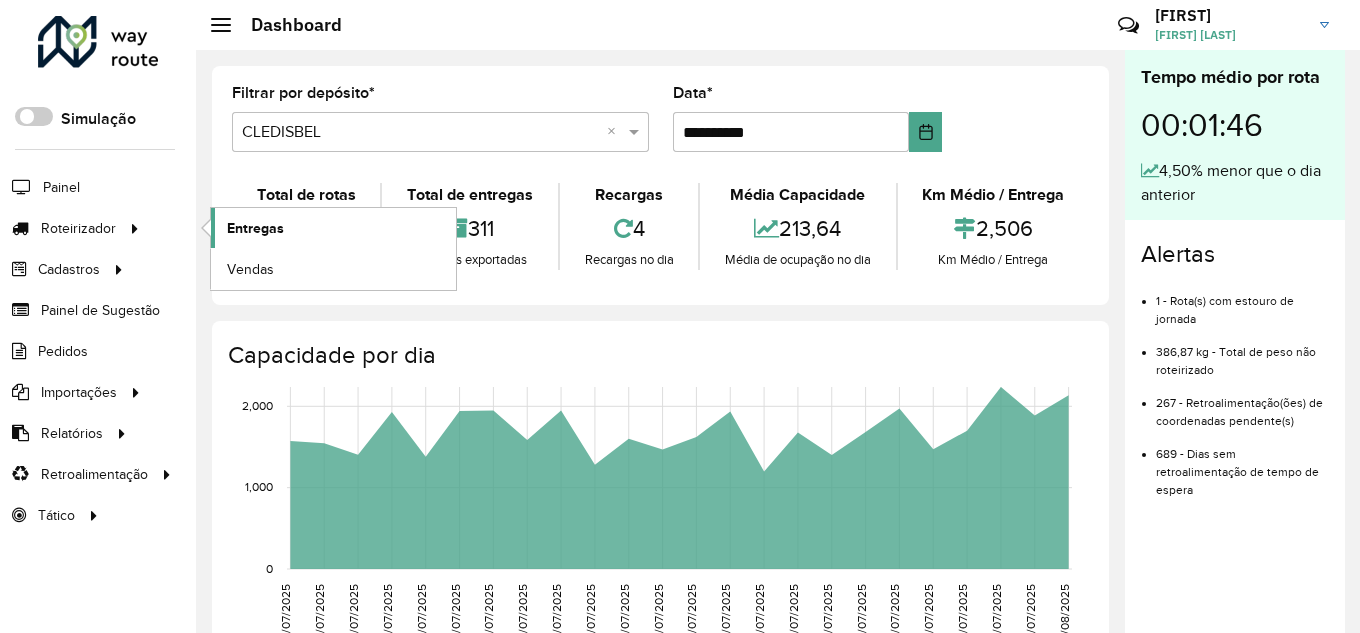 click on "Entregas" 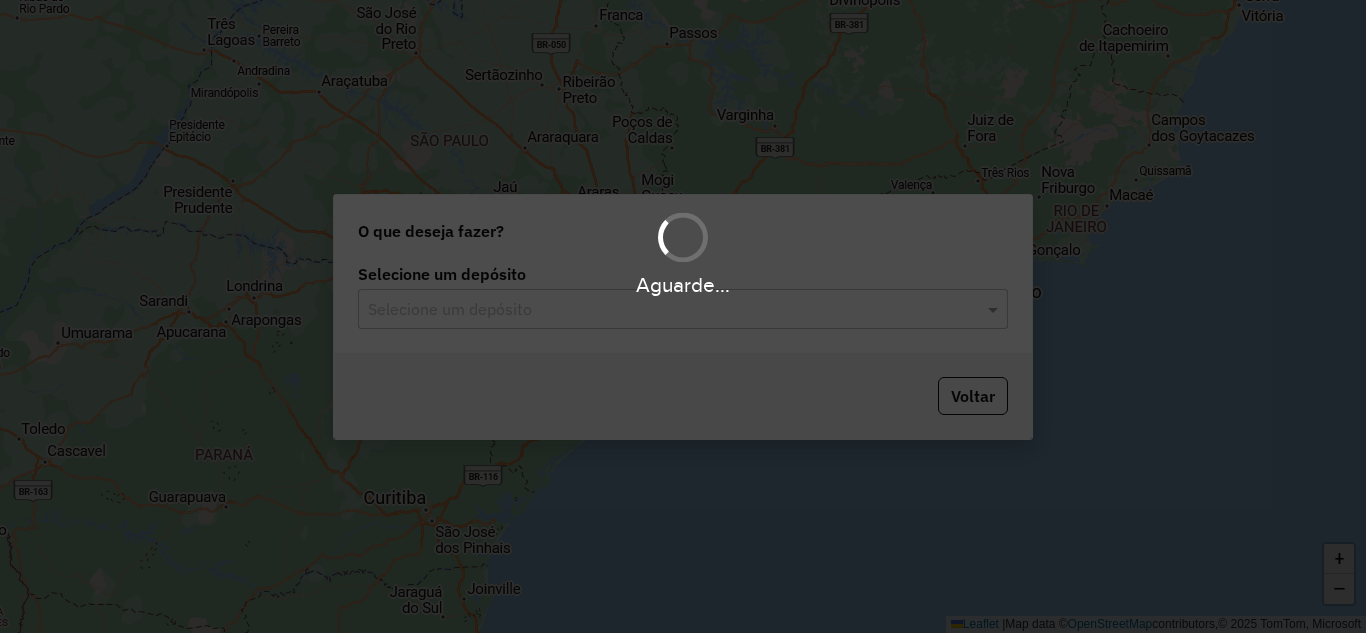 scroll, scrollTop: 0, scrollLeft: 0, axis: both 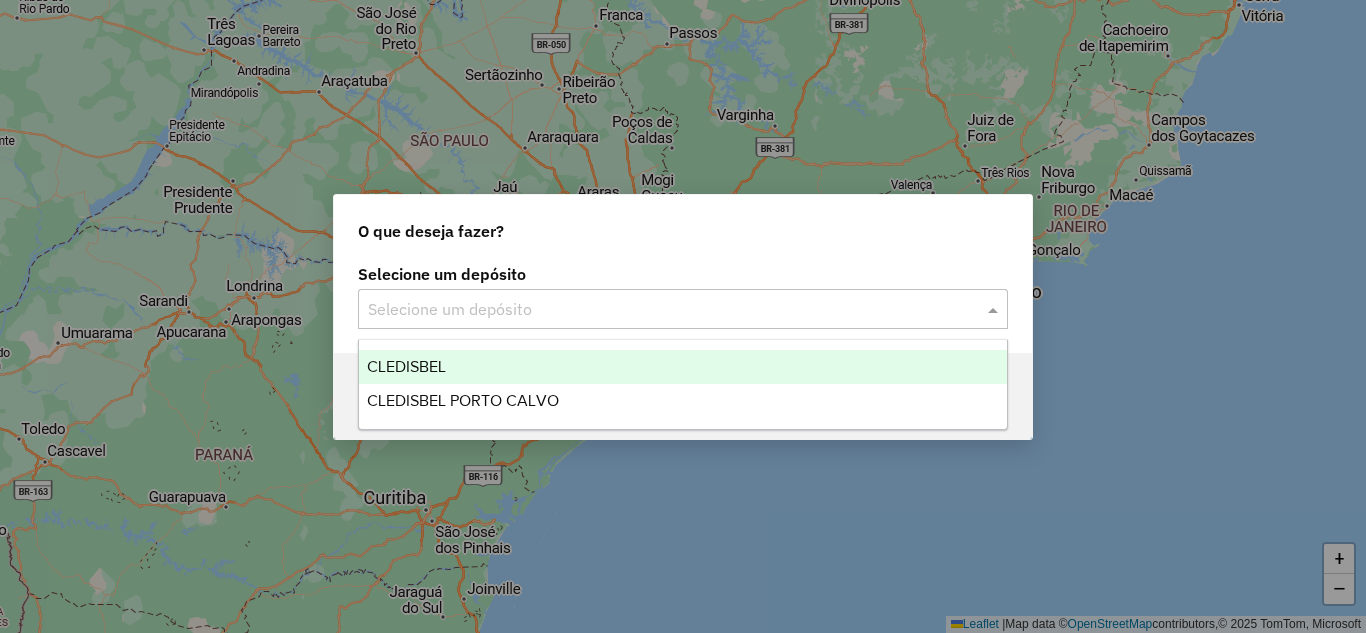 click 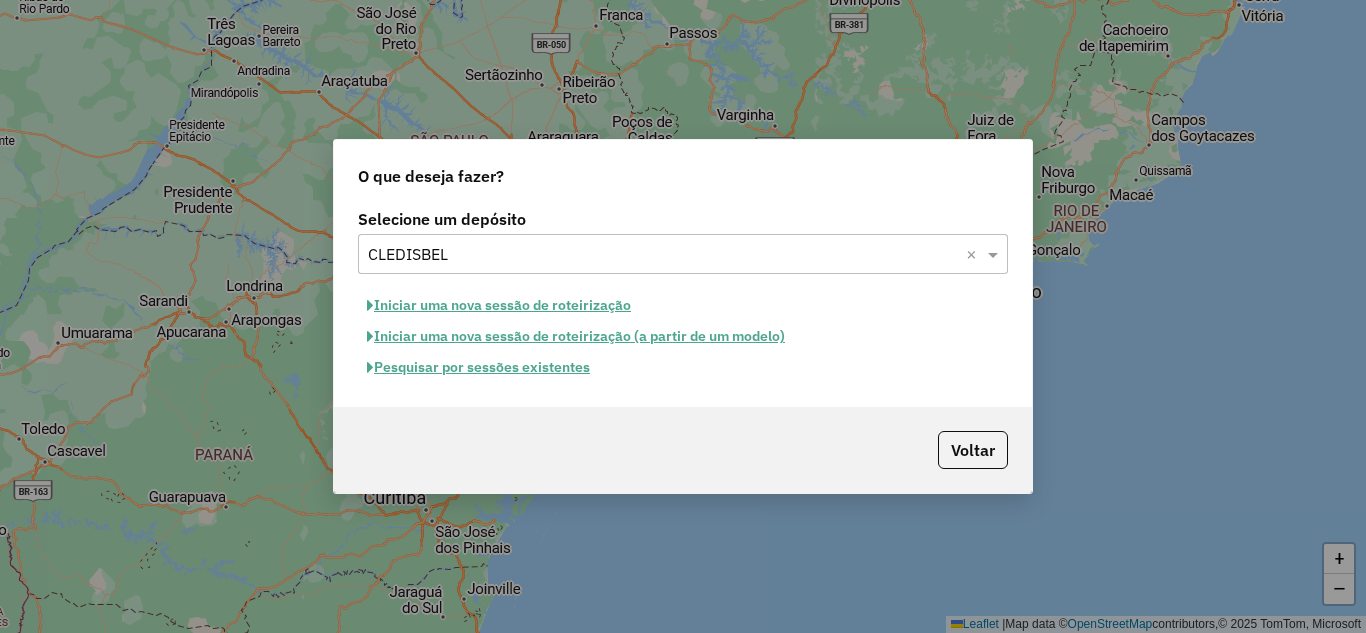 click on "Pesquisar por sessões existentes" 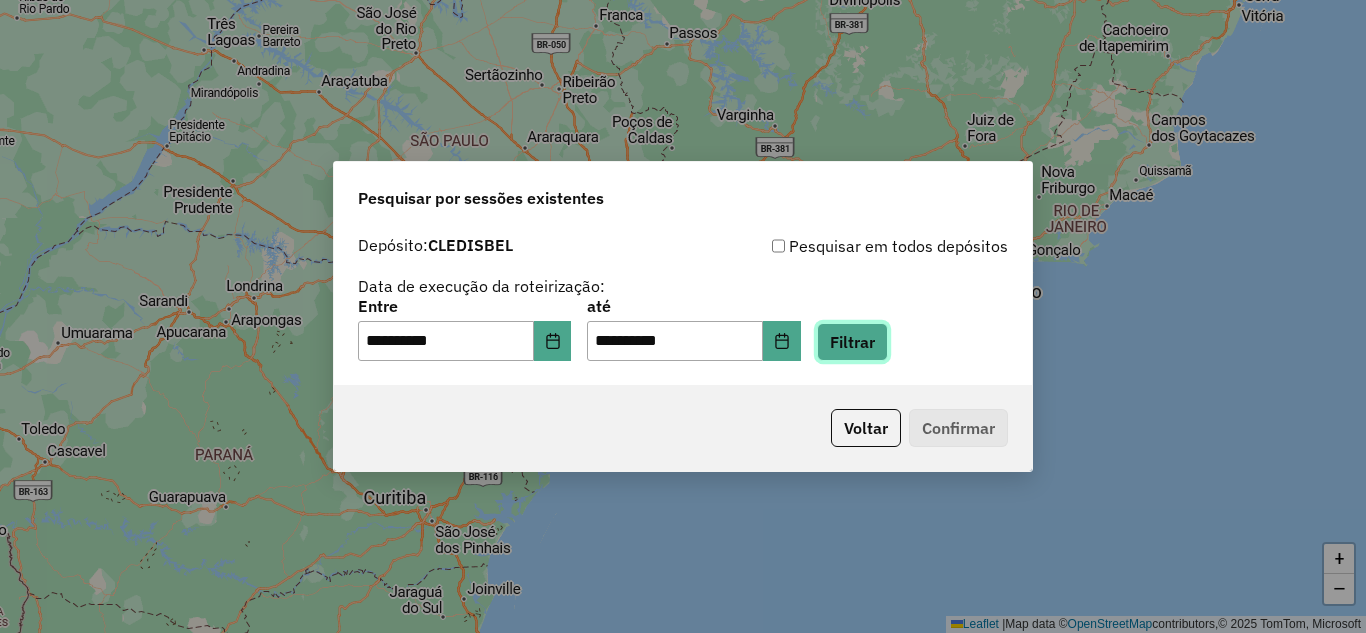 click on "Filtrar" 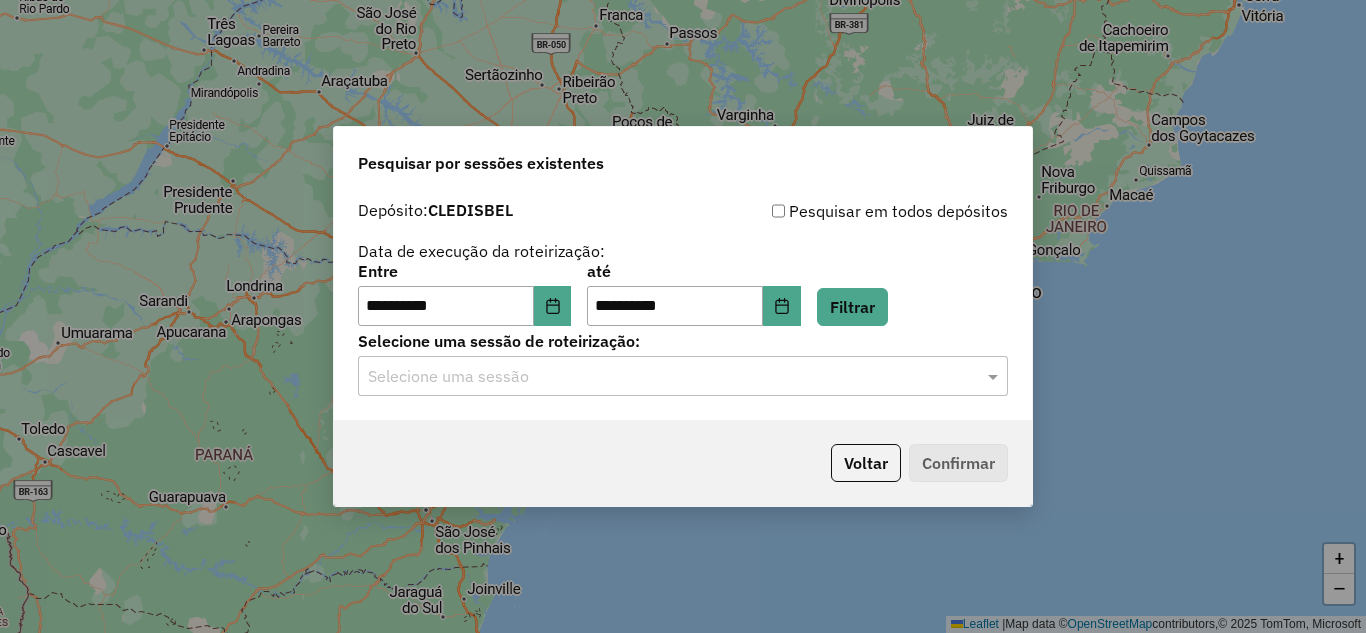 click 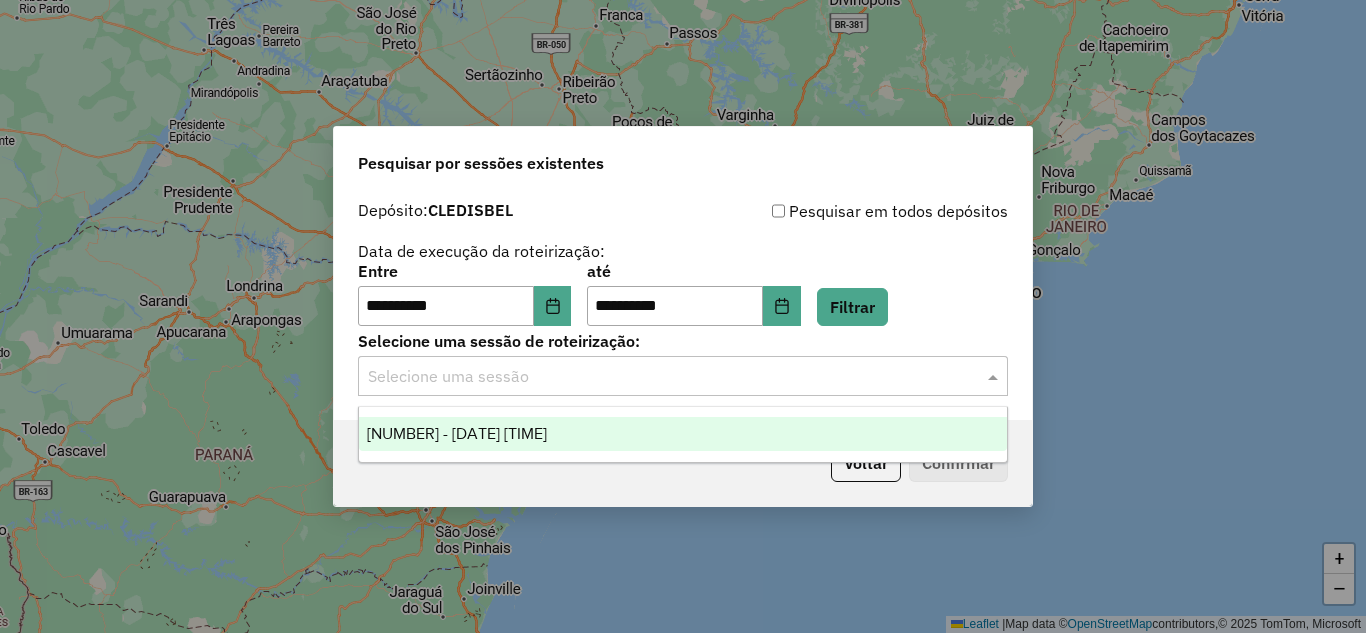 click on "[NUMBER] - [DATE] [TIME]" at bounding box center [457, 433] 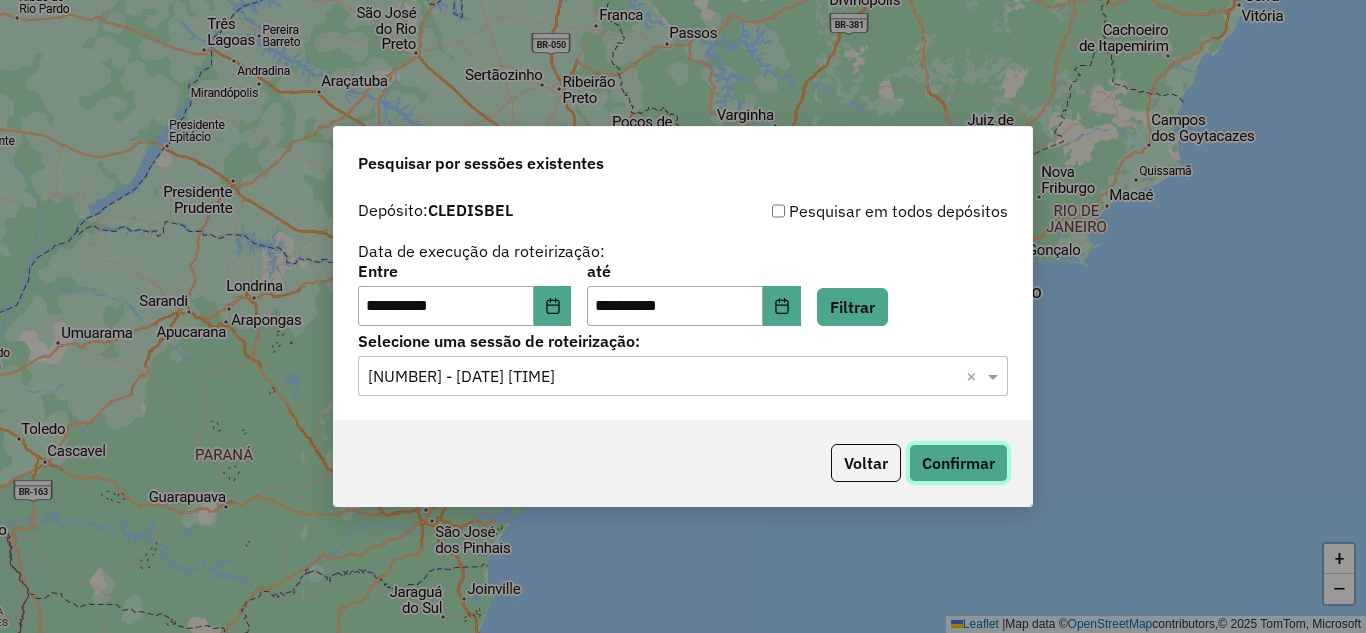 click on "Confirmar" 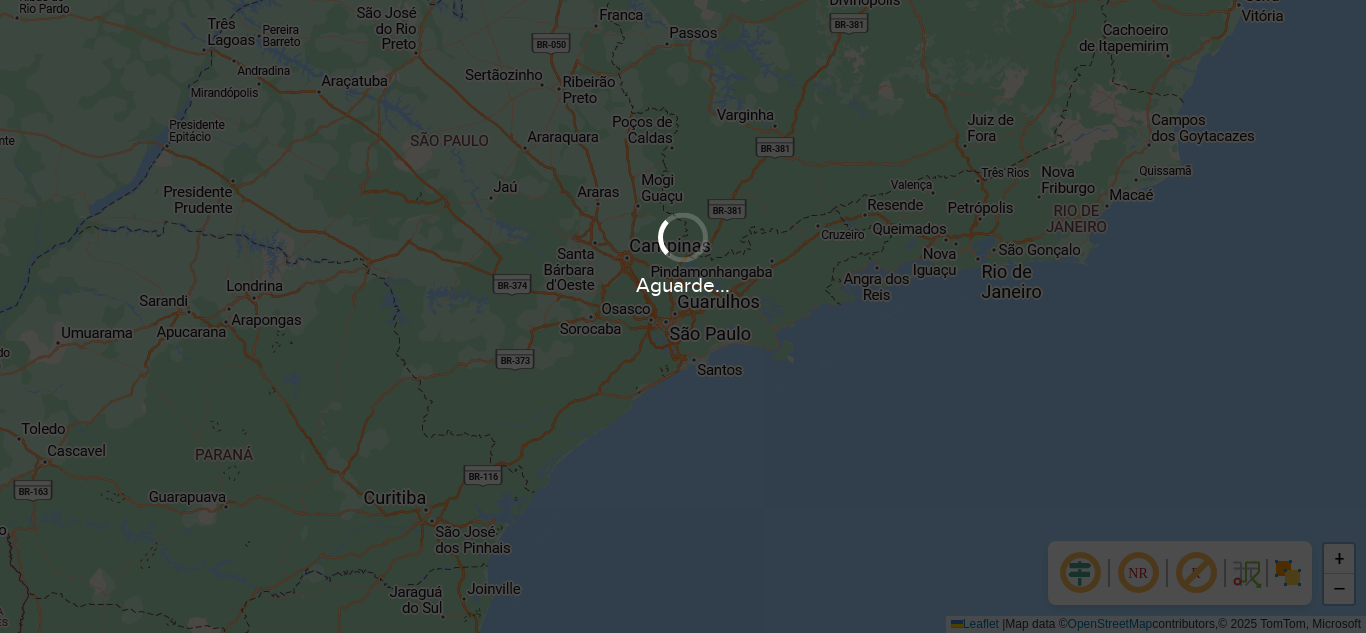 scroll, scrollTop: 0, scrollLeft: 0, axis: both 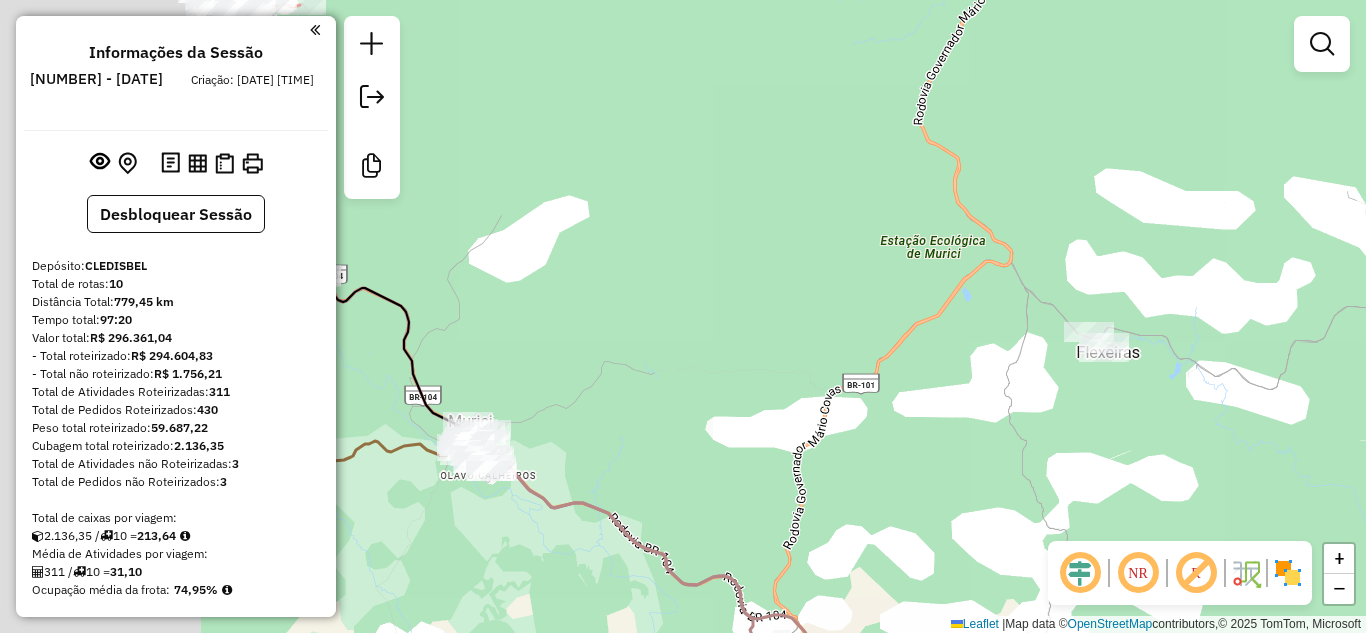 drag, startPoint x: 1010, startPoint y: 354, endPoint x: 1026, endPoint y: 354, distance: 16 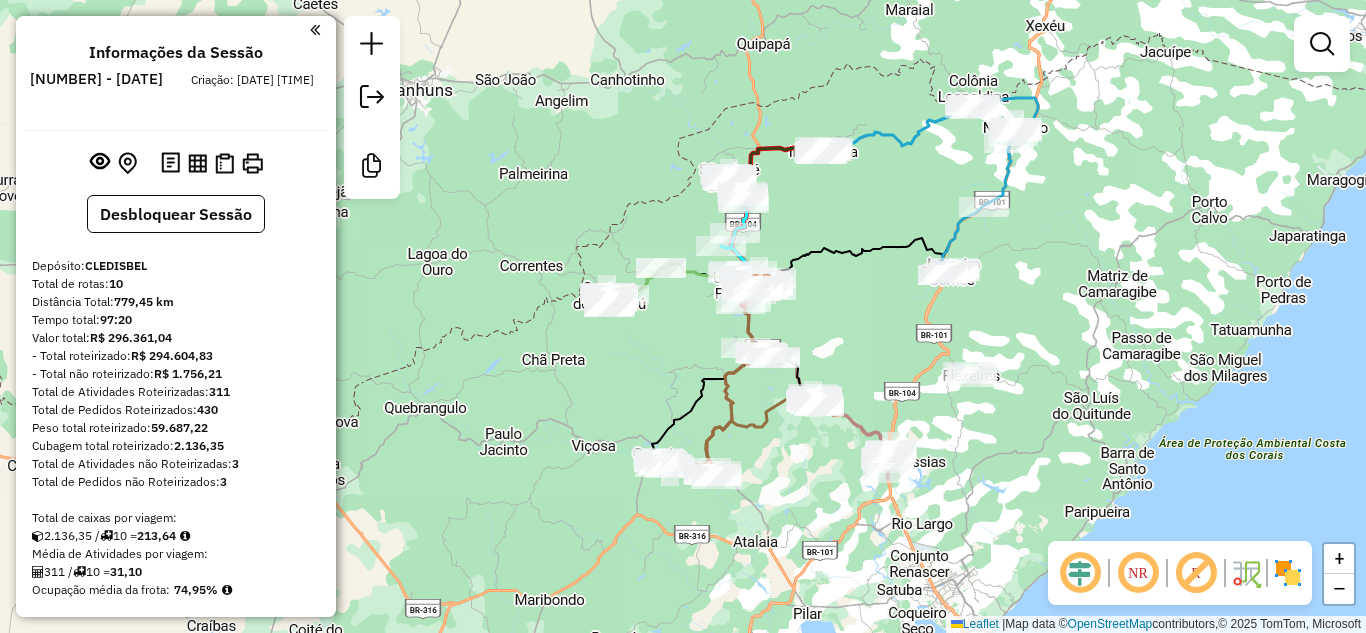 drag, startPoint x: 1077, startPoint y: 311, endPoint x: 999, endPoint y: 334, distance: 81.32035 